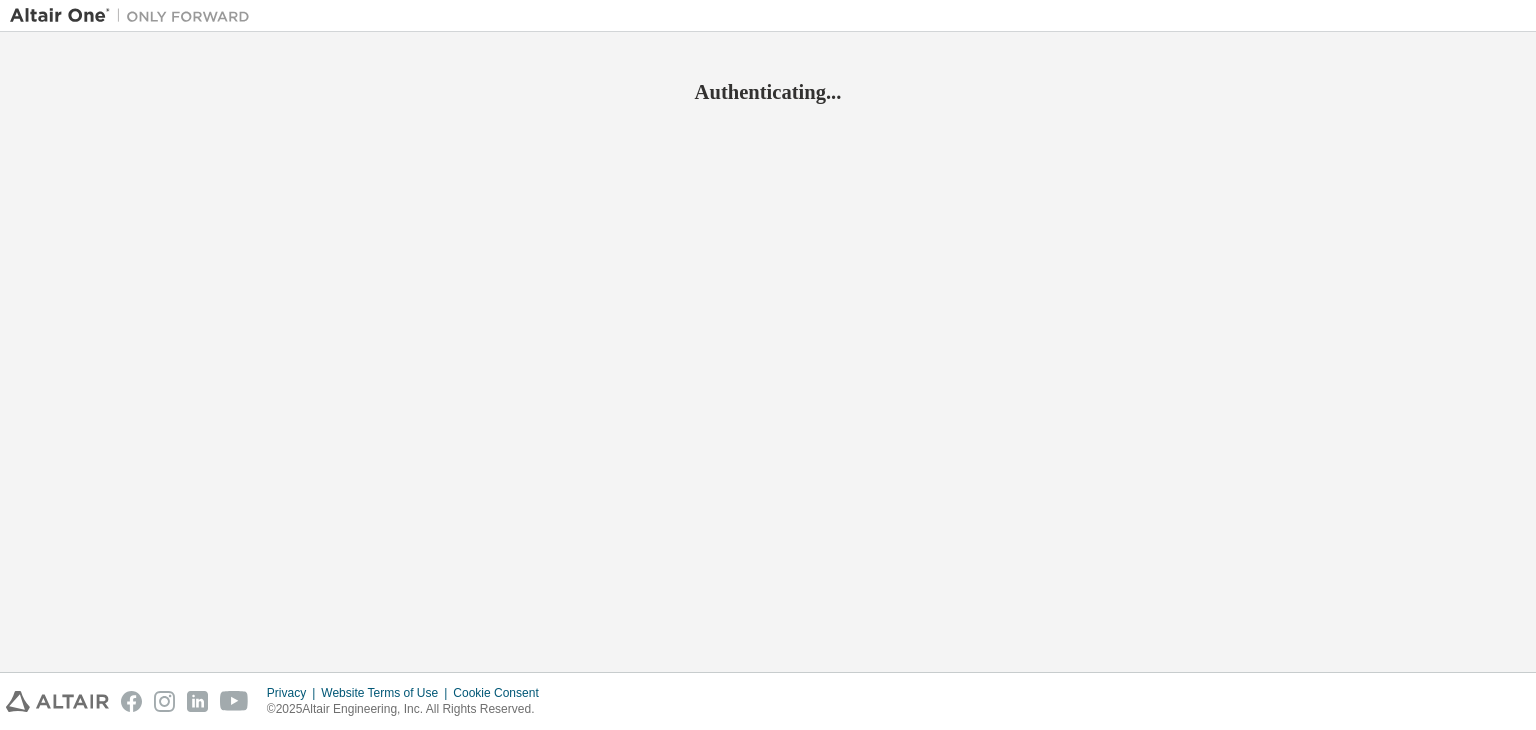 scroll, scrollTop: 0, scrollLeft: 0, axis: both 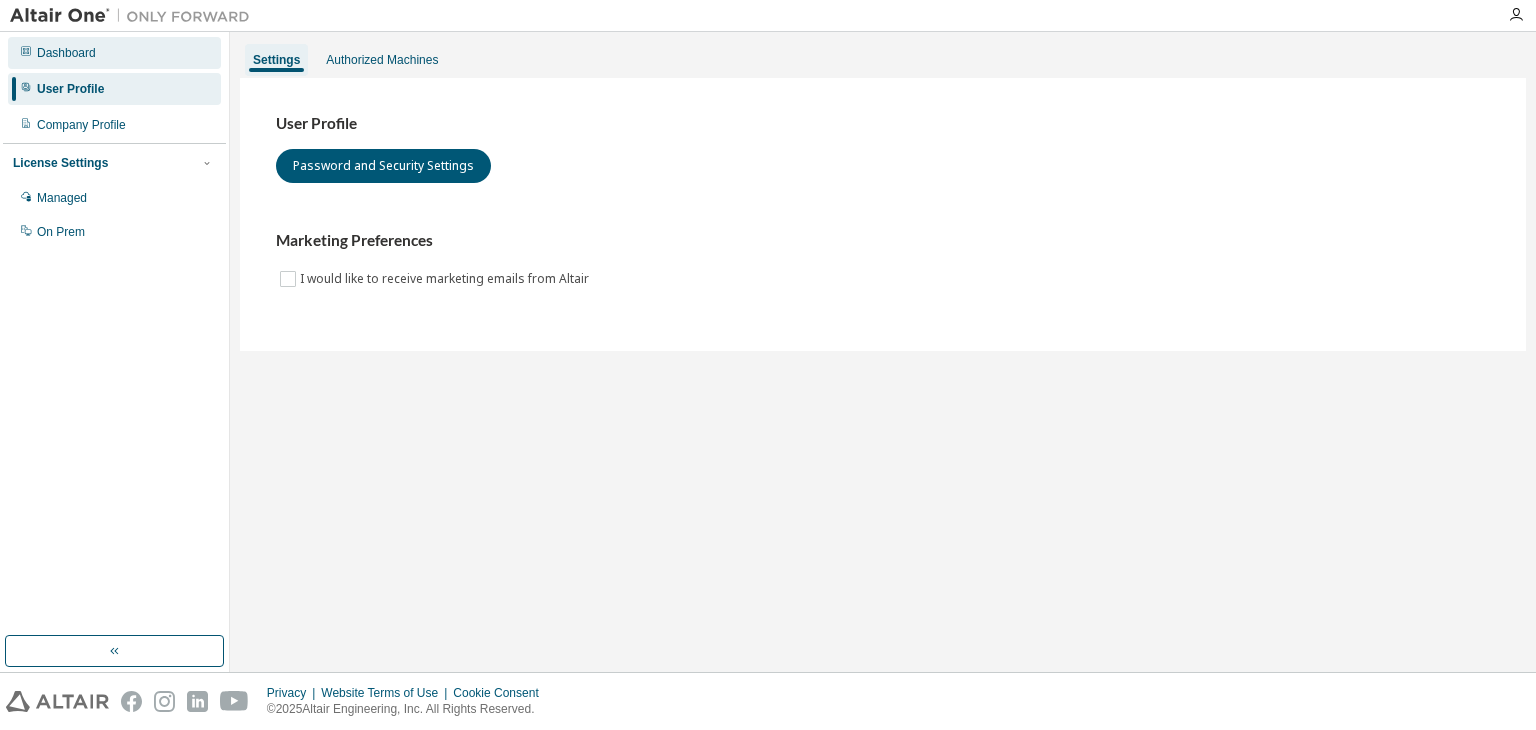click on "Dashboard" at bounding box center [66, 53] 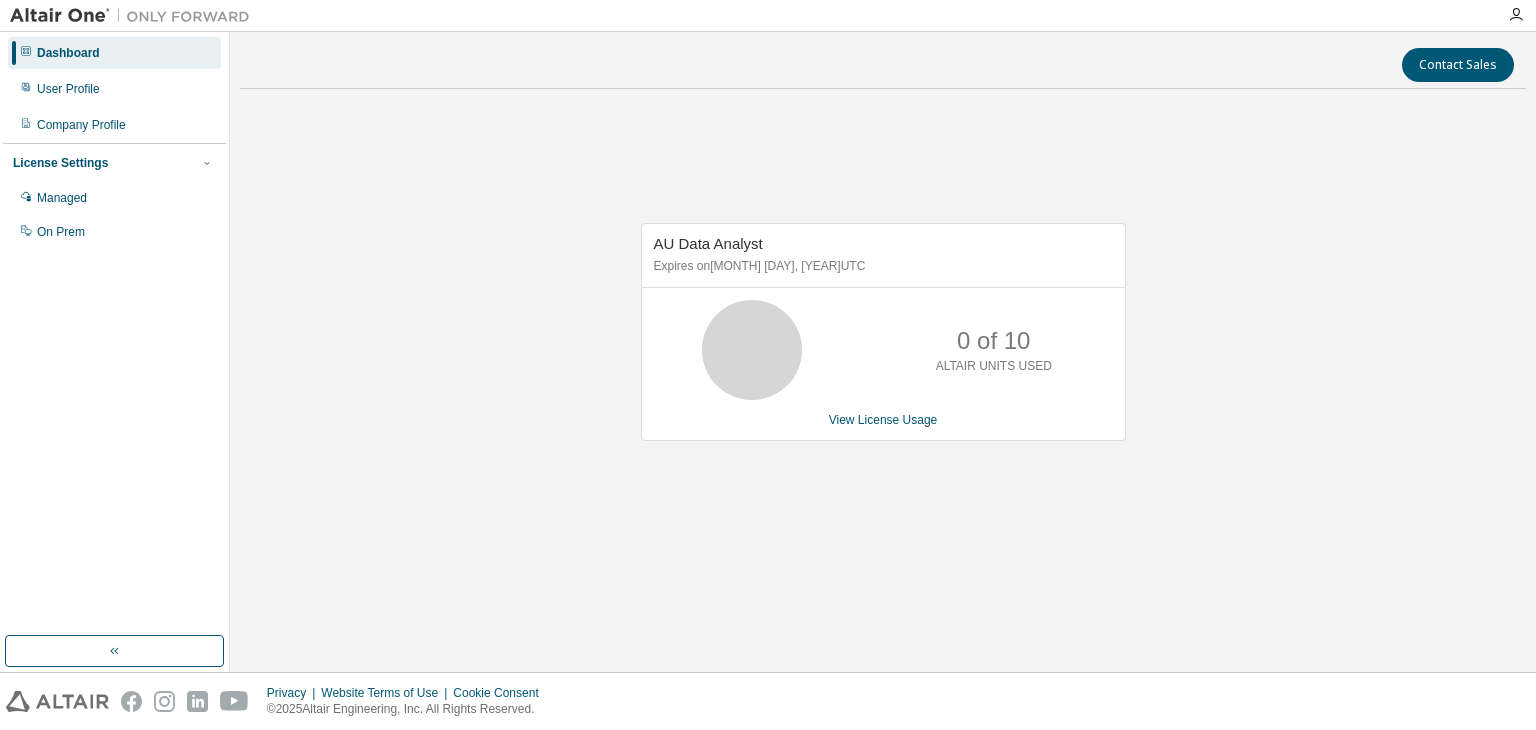 click at bounding box center [1516, 15] 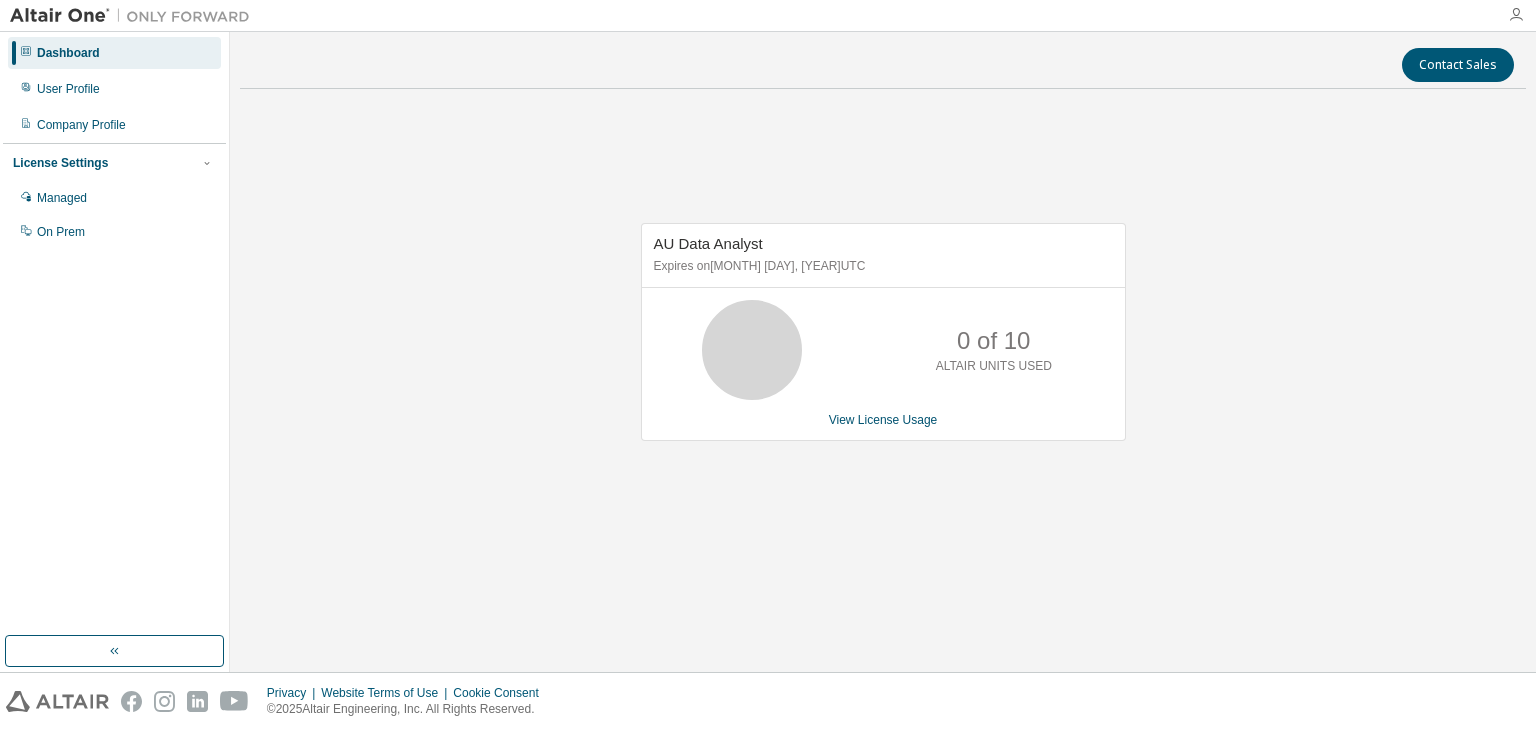 click at bounding box center [1516, 15] 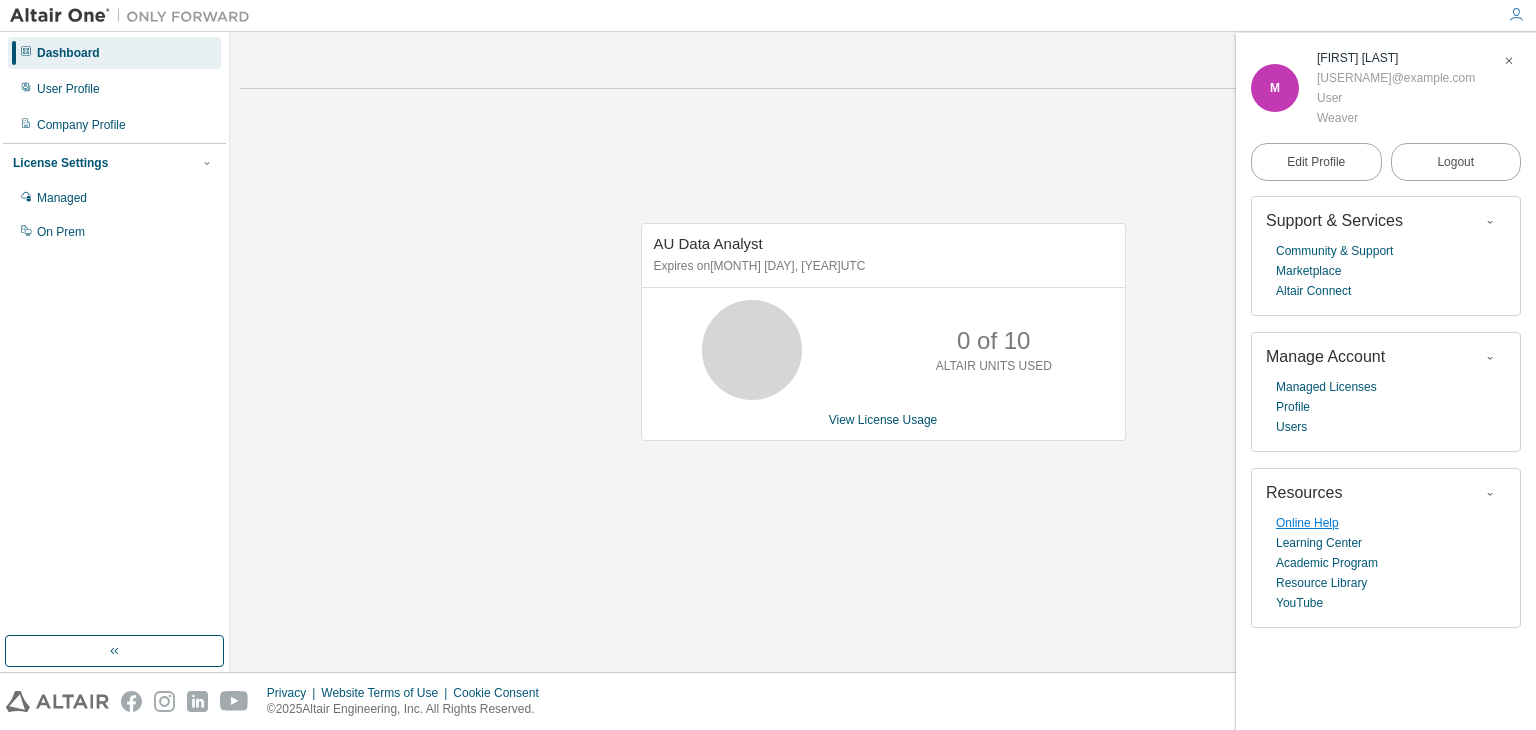 click on "Online Help" at bounding box center (1307, 523) 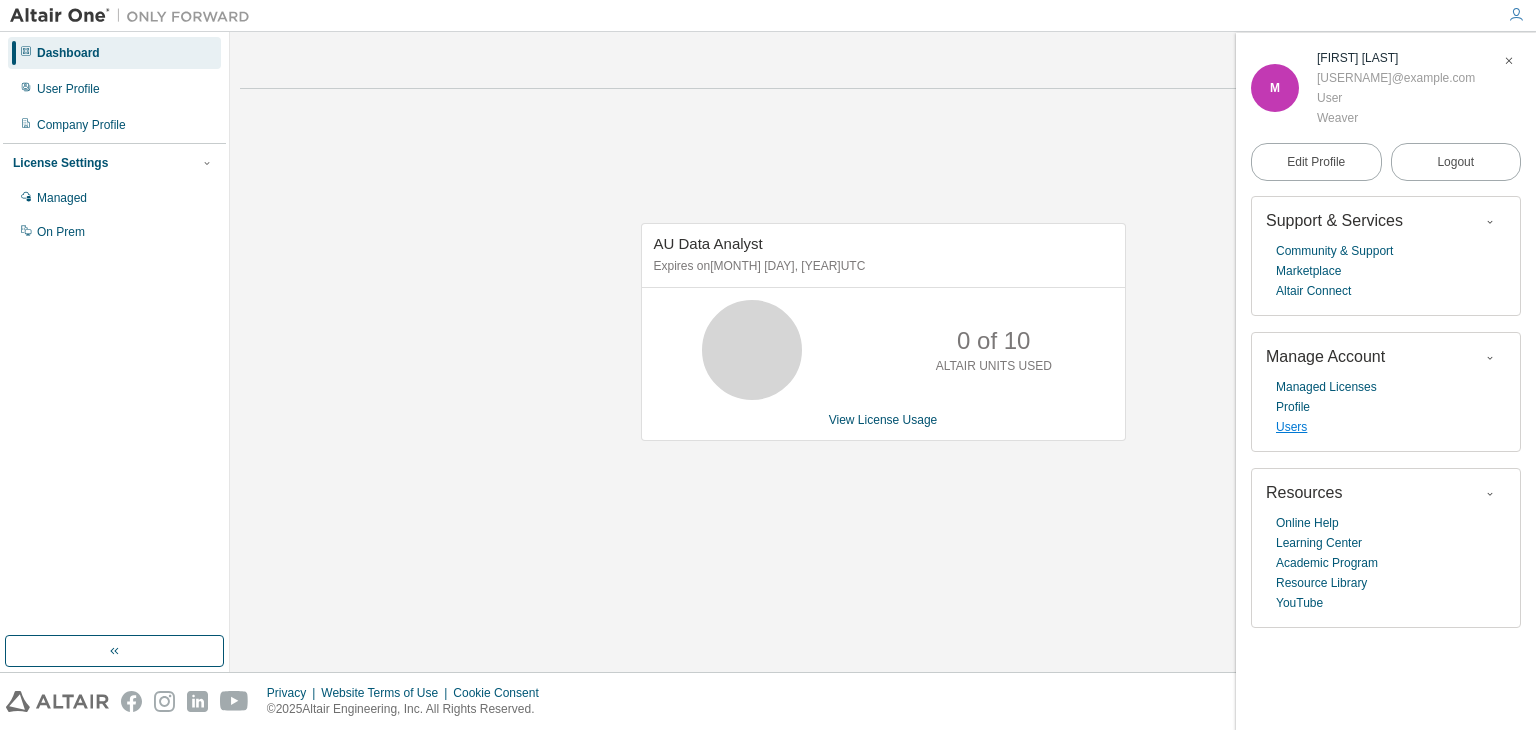 click on "Users" at bounding box center (1291, 427) 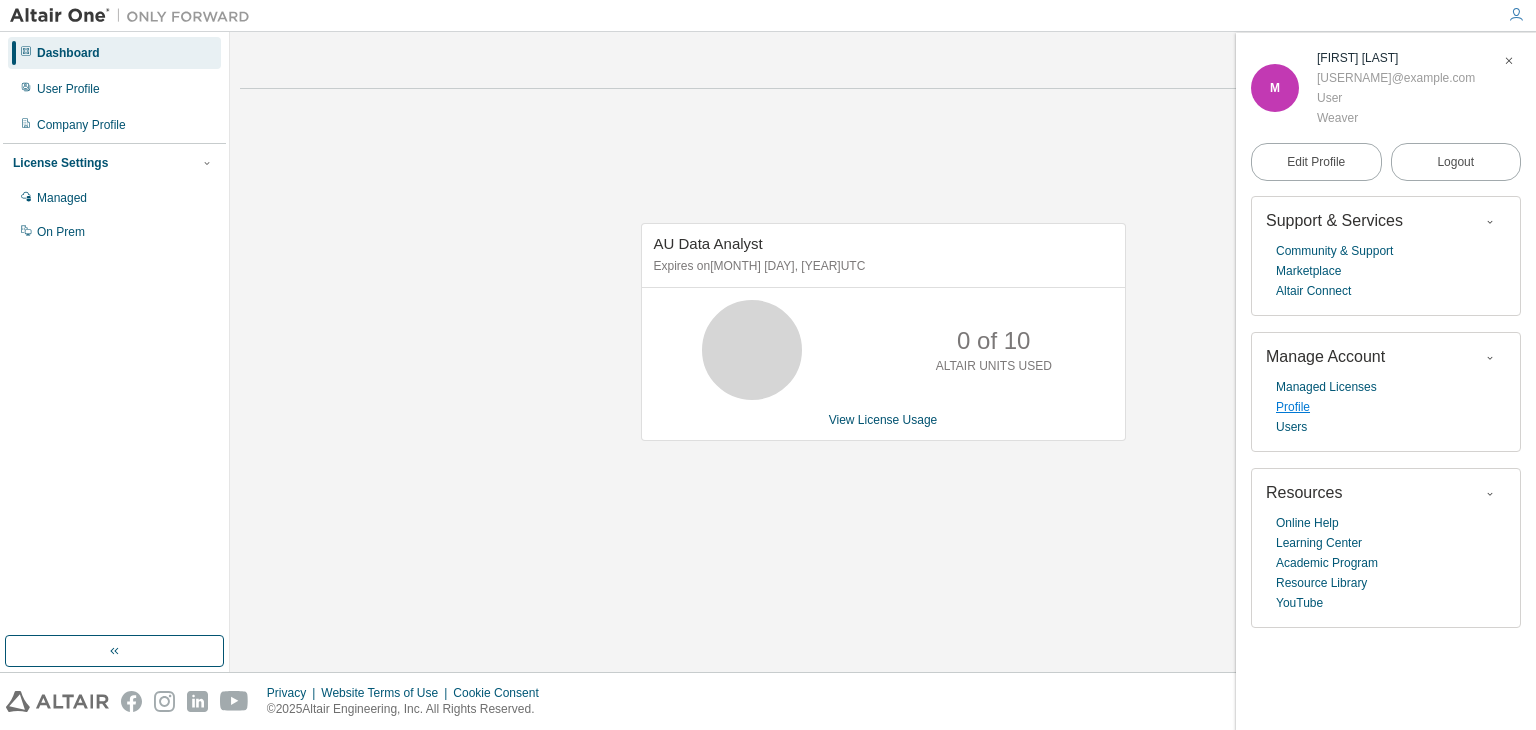 click on "Profile" at bounding box center (1293, 407) 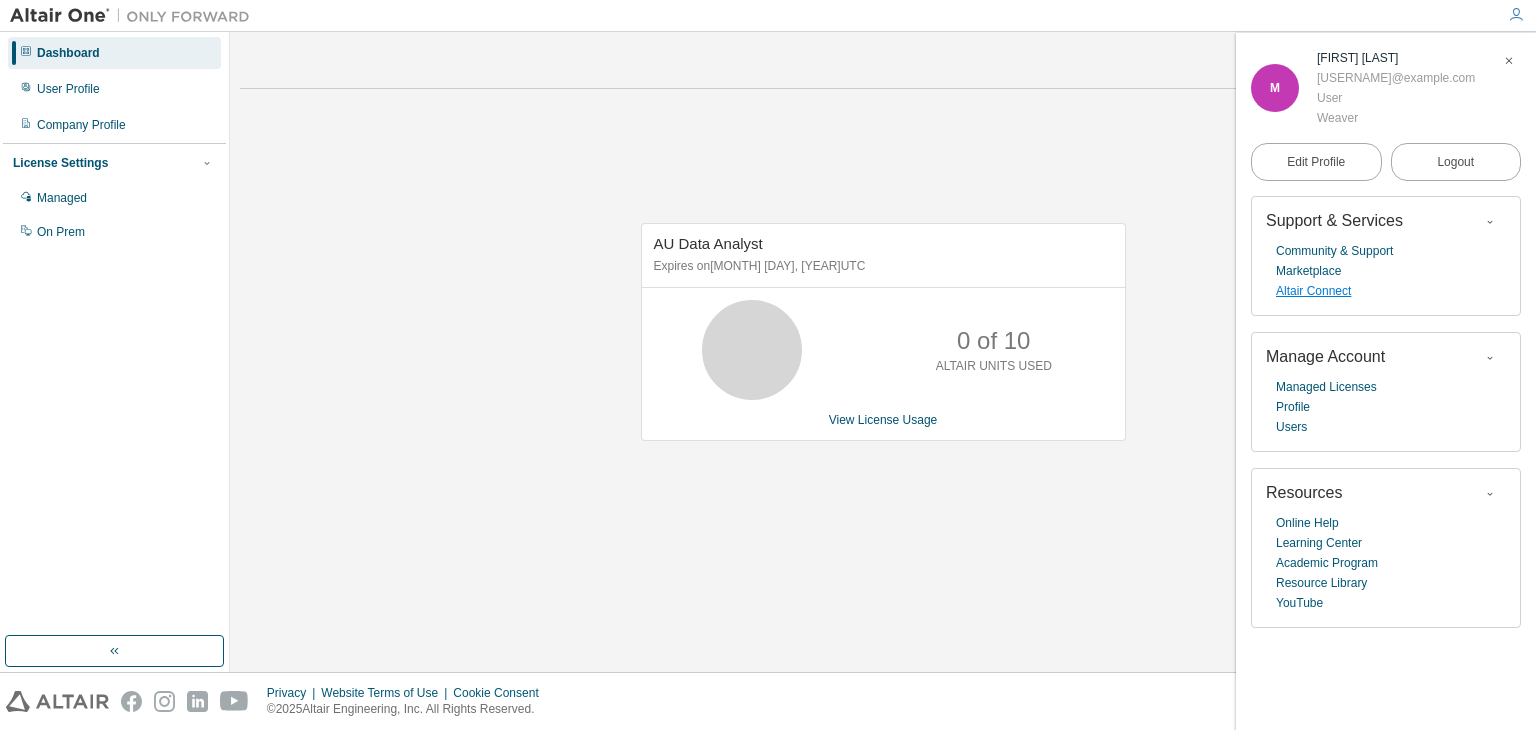click on "Altair Connect" at bounding box center (1313, 291) 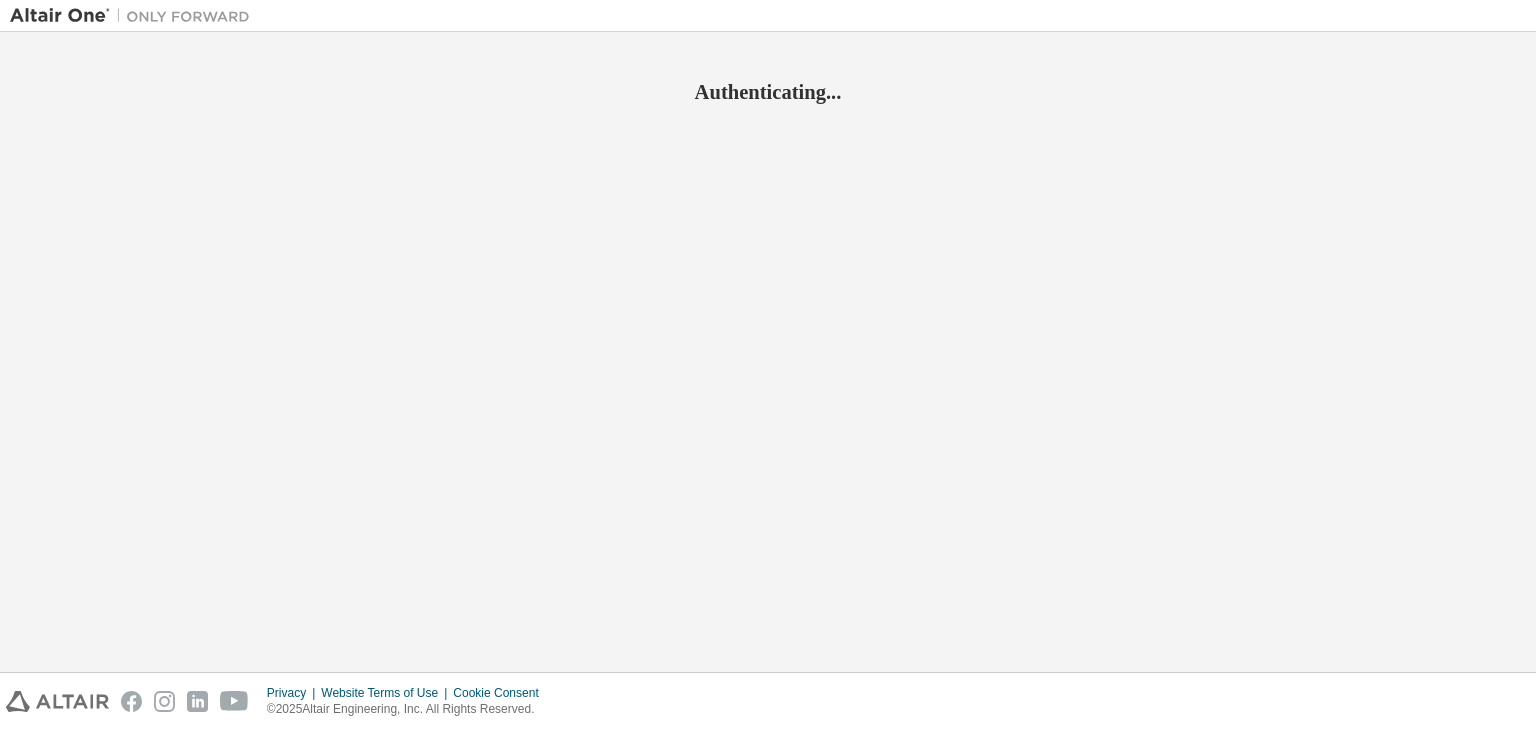 scroll, scrollTop: 0, scrollLeft: 0, axis: both 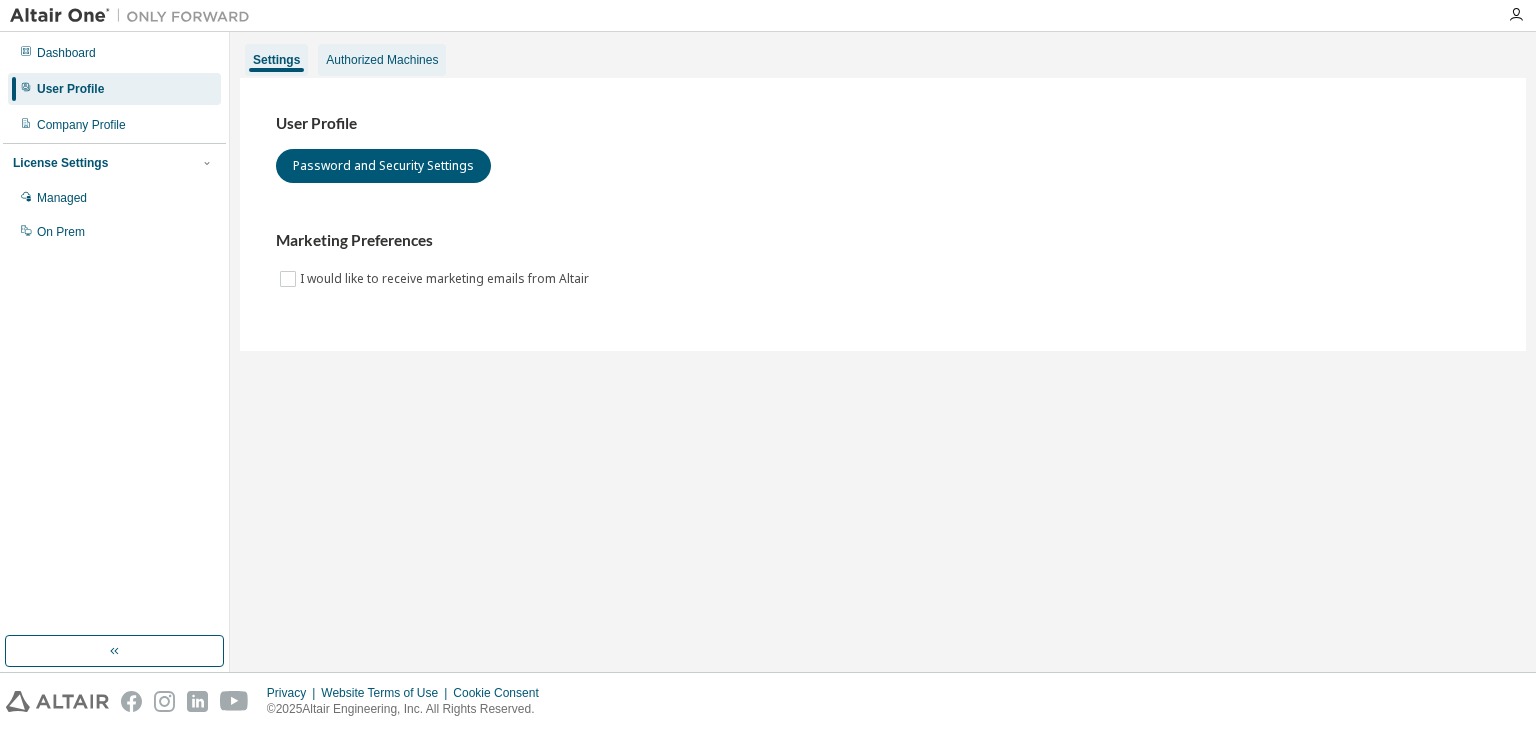 click on "Authorized Machines" at bounding box center [382, 60] 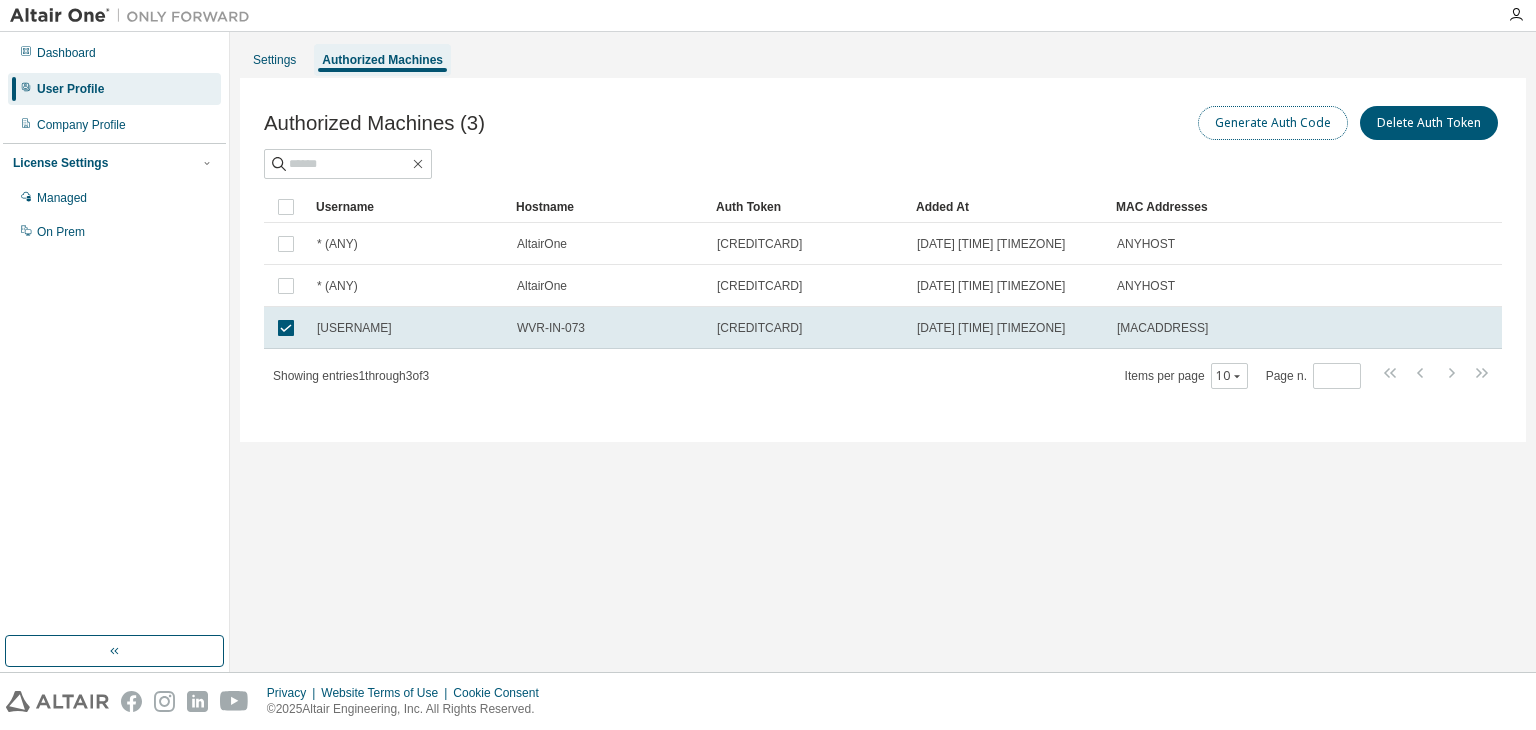 click on "Generate Auth Code" at bounding box center (1273, 123) 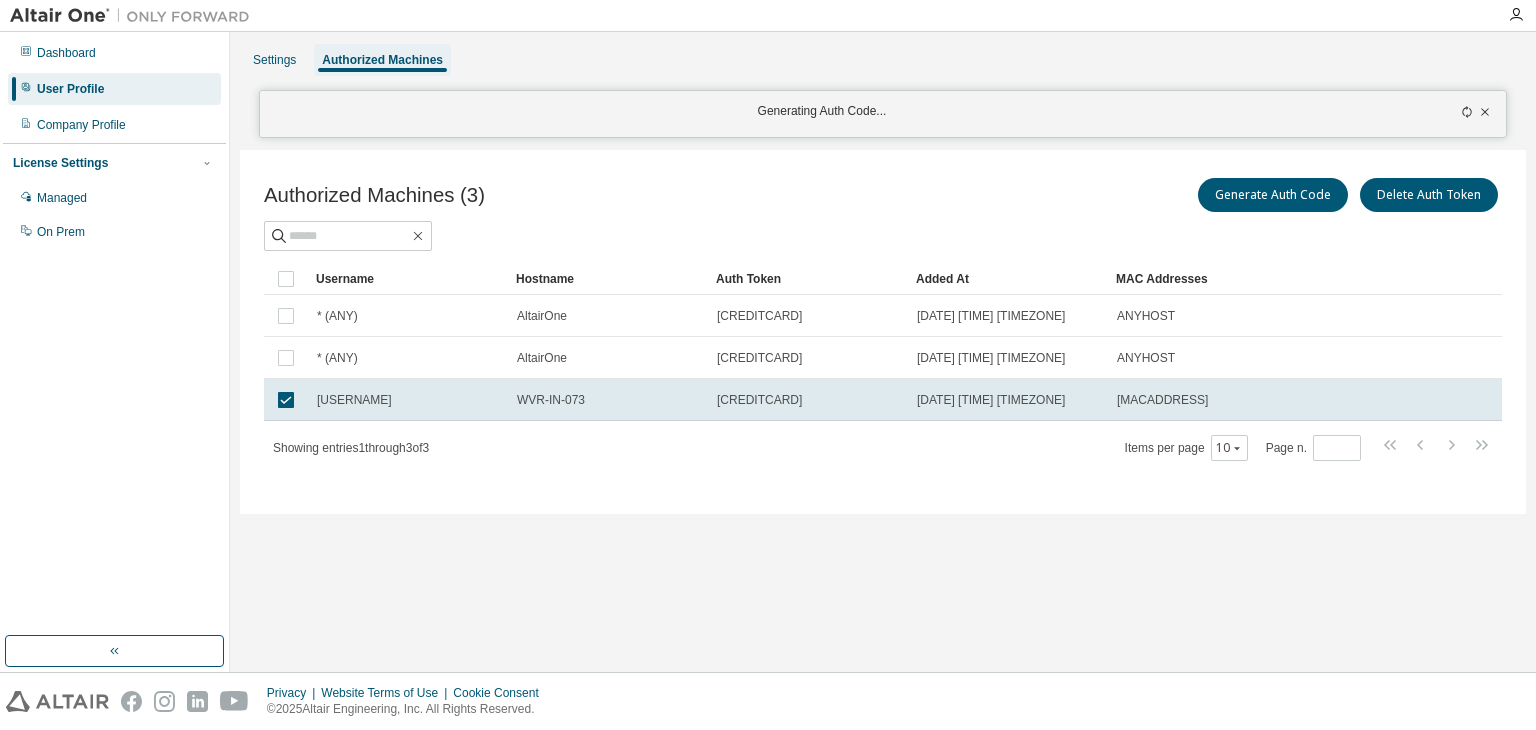 click at bounding box center [1433, 114] 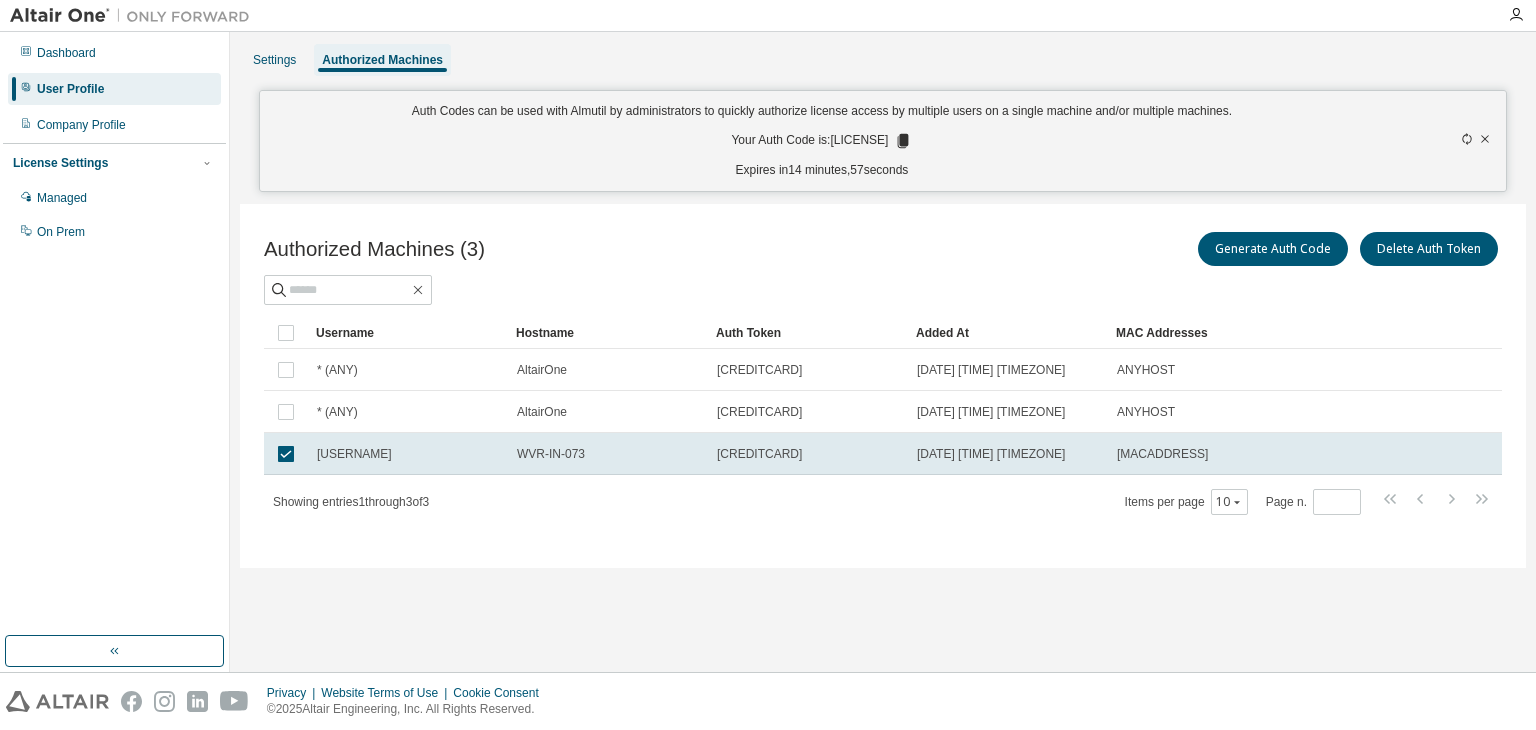 click 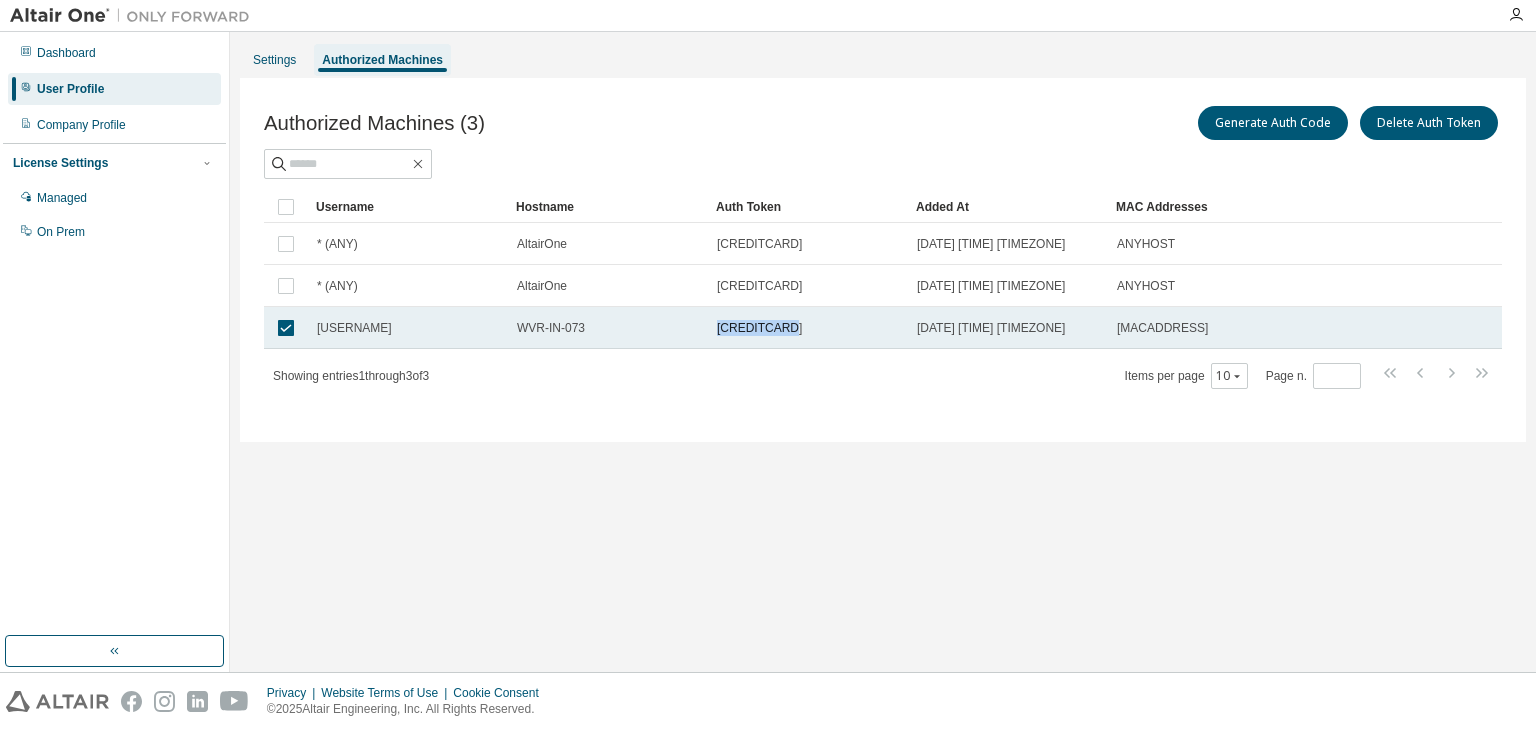 drag, startPoint x: 712, startPoint y: 329, endPoint x: 785, endPoint y: 329, distance: 73 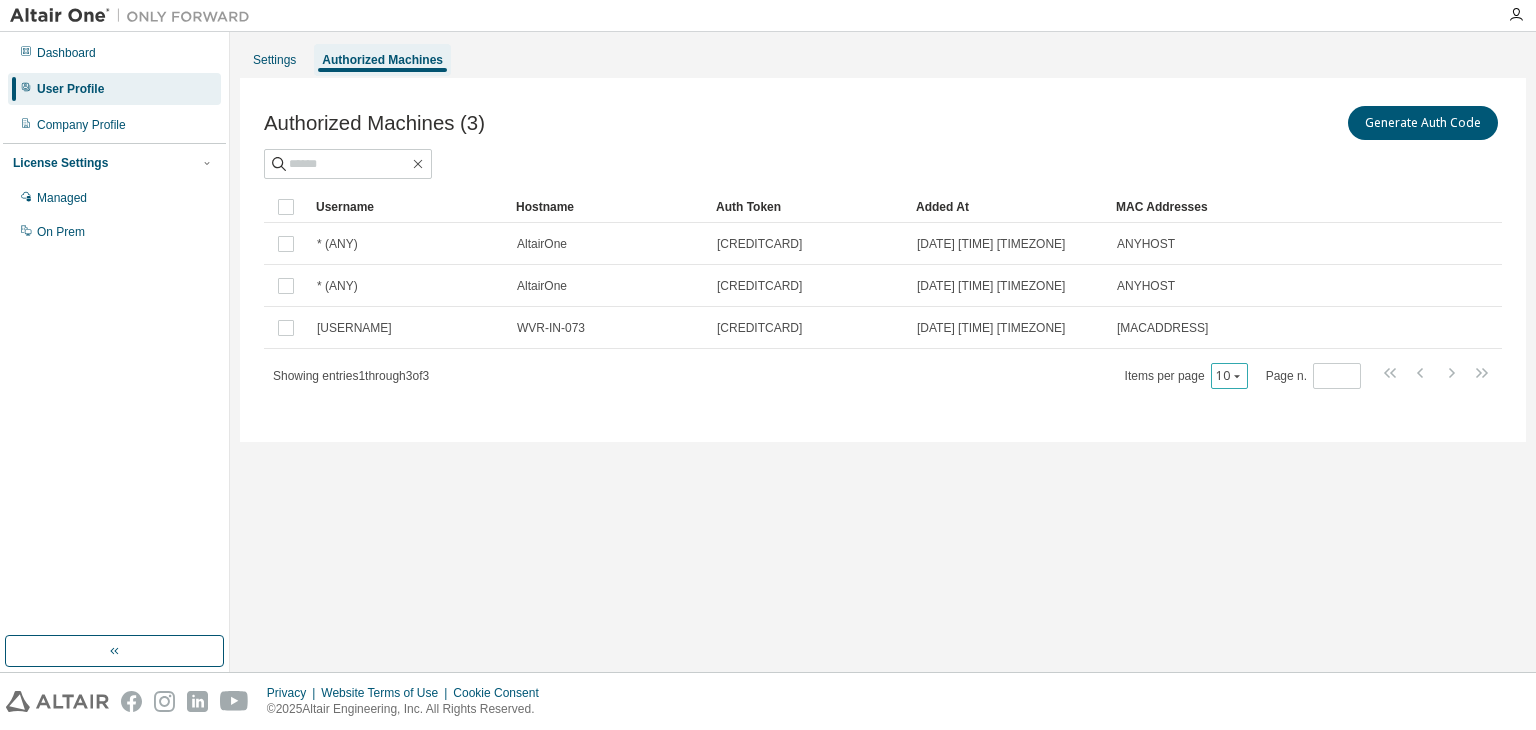 click on "10" at bounding box center [1229, 376] 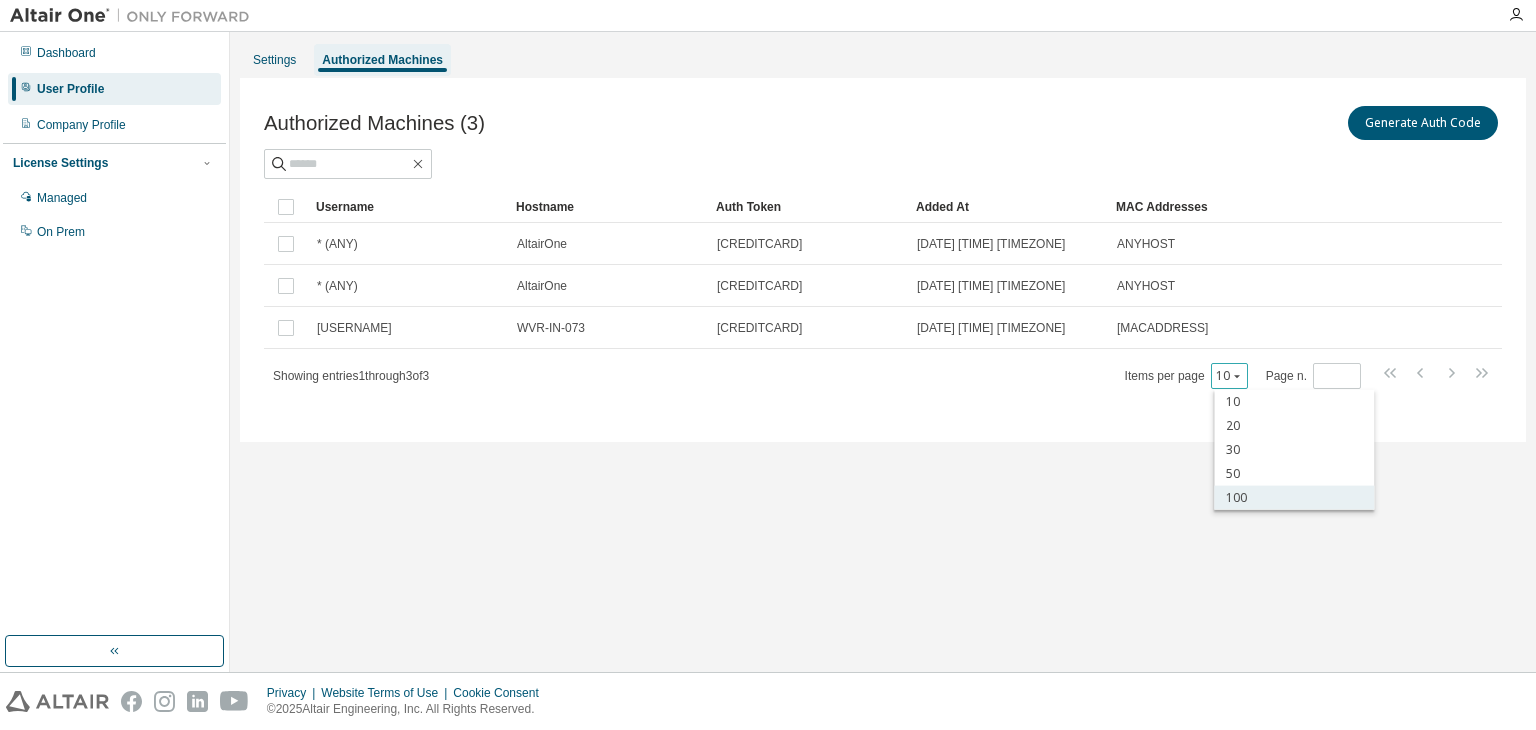 click on "100" at bounding box center [1294, 498] 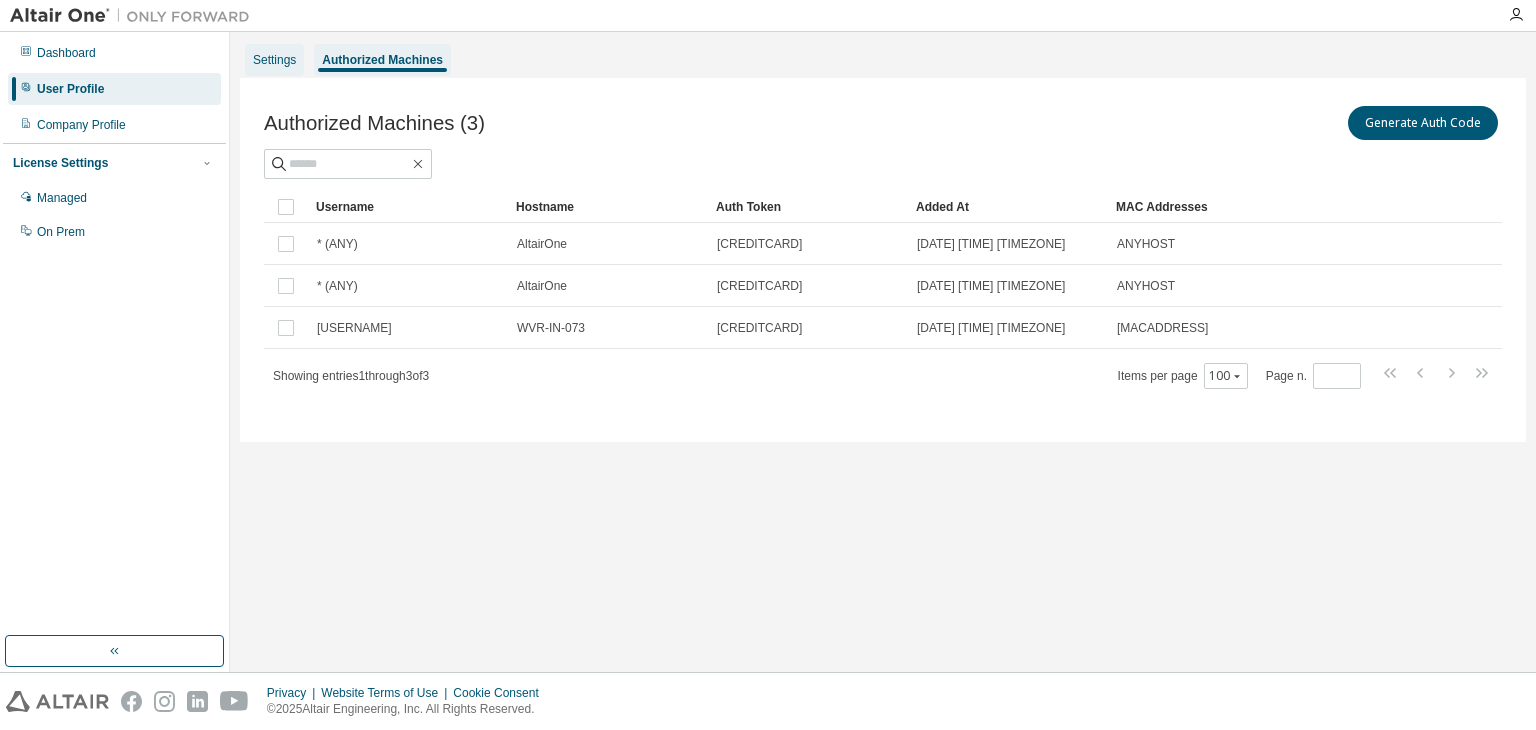 click on "Settings" at bounding box center [274, 60] 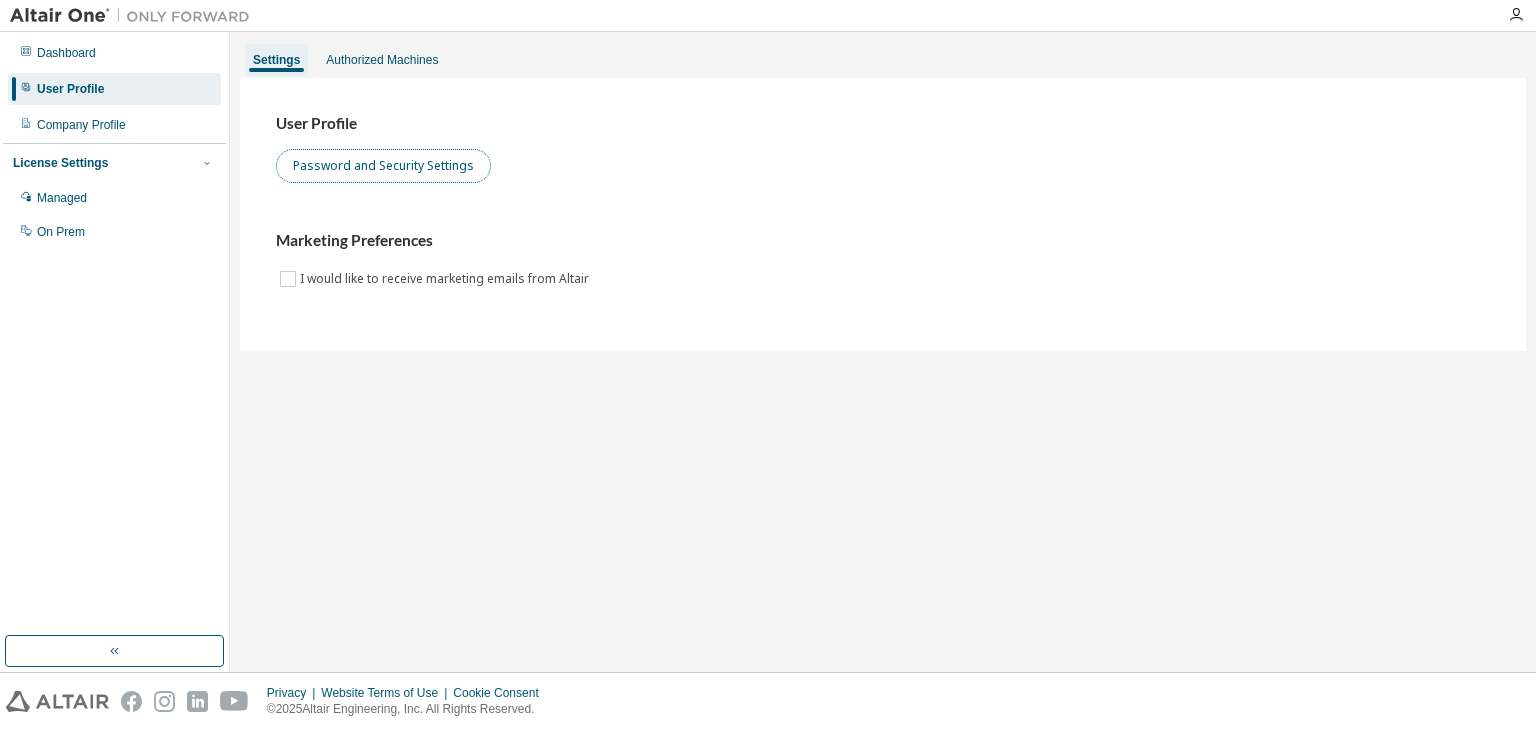 click on "Password and Security Settings" at bounding box center [383, 166] 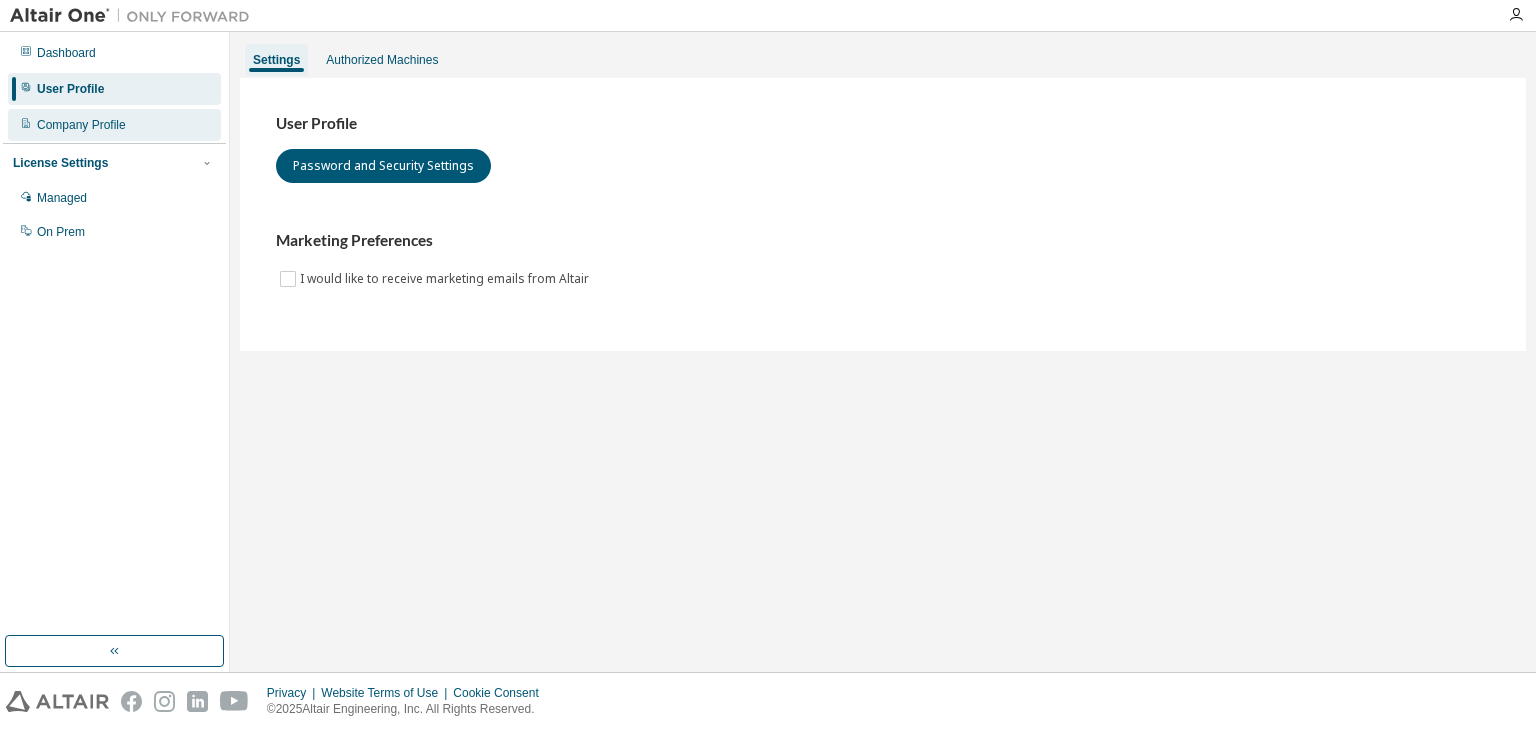 click on "Company Profile" at bounding box center [81, 125] 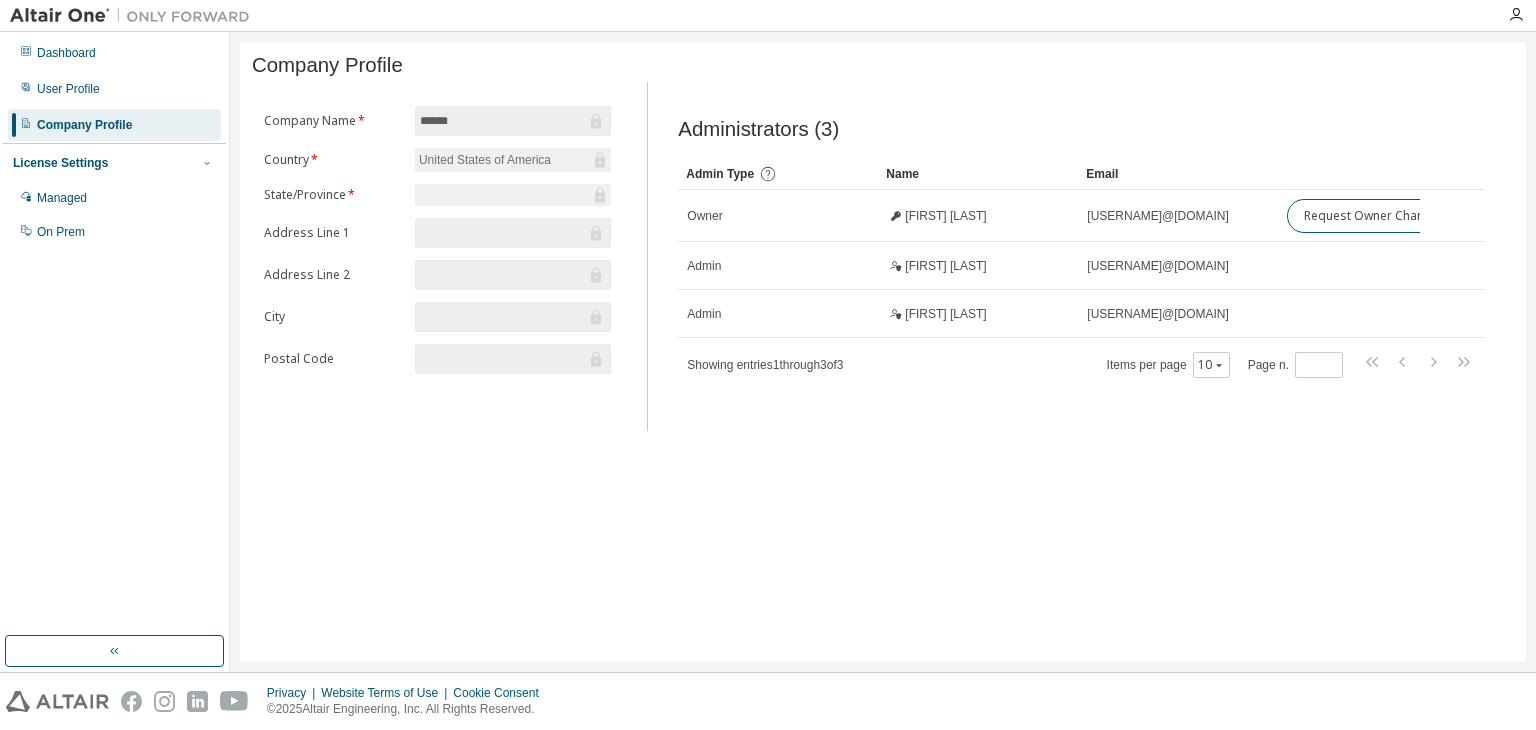 click on "Managed On Prem" at bounding box center [114, 215] 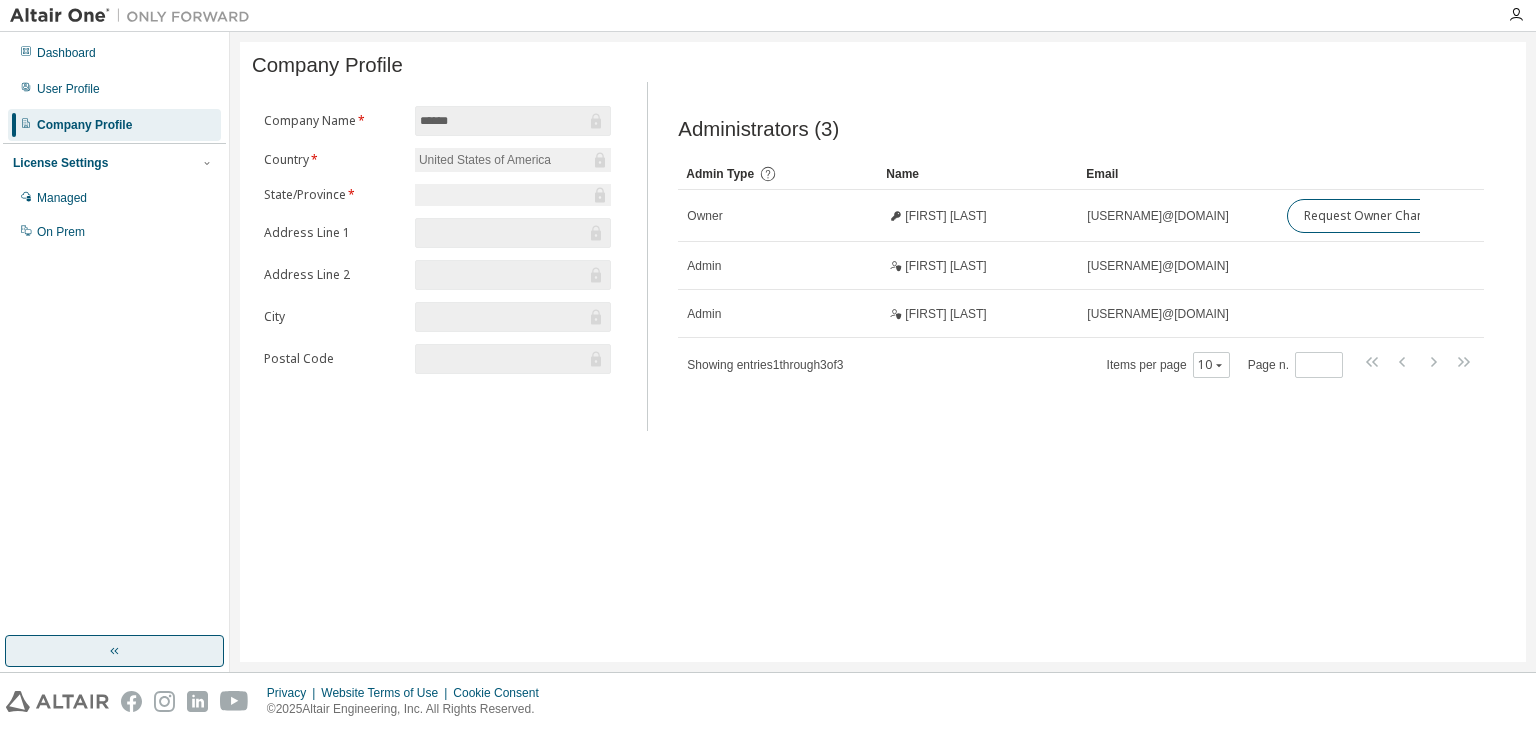 click at bounding box center [114, 651] 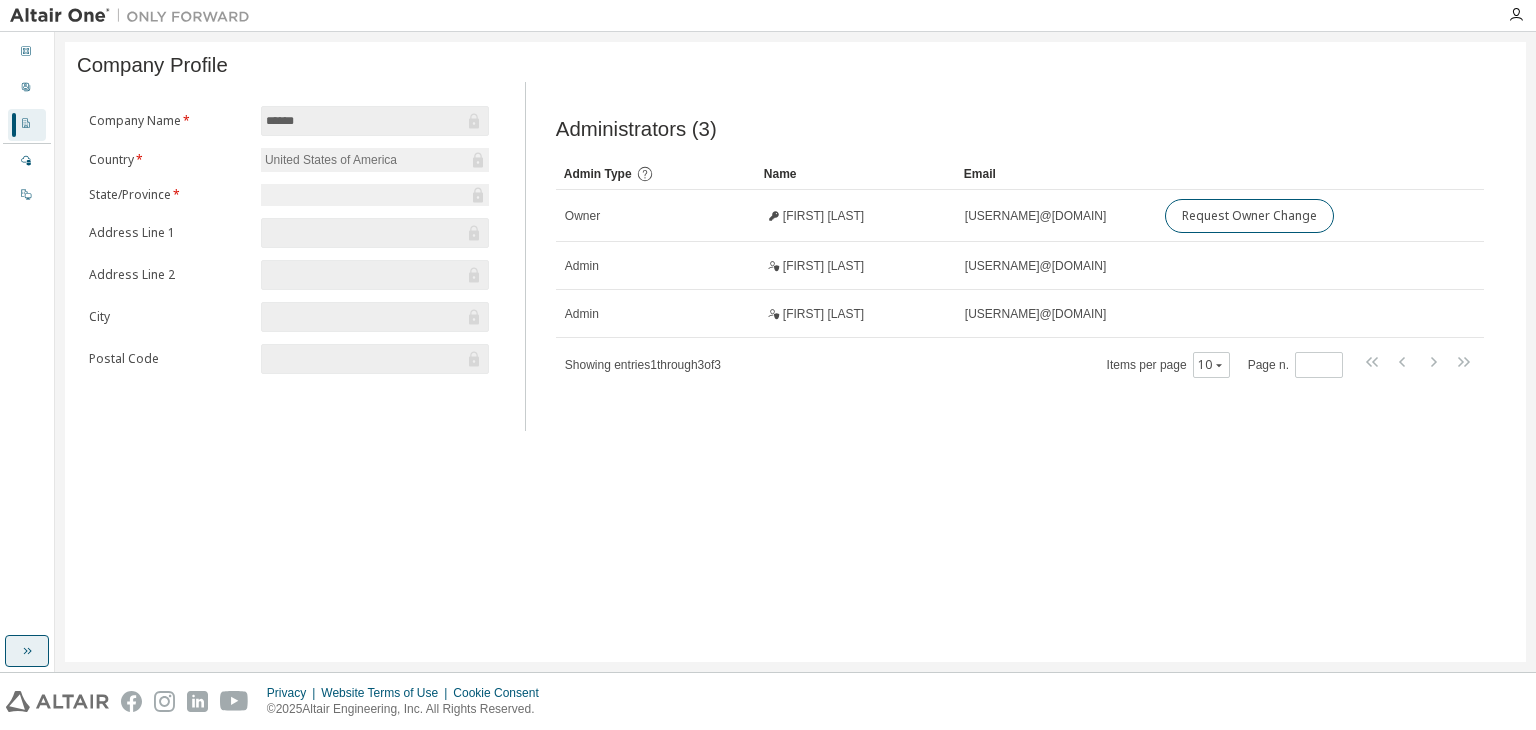 click 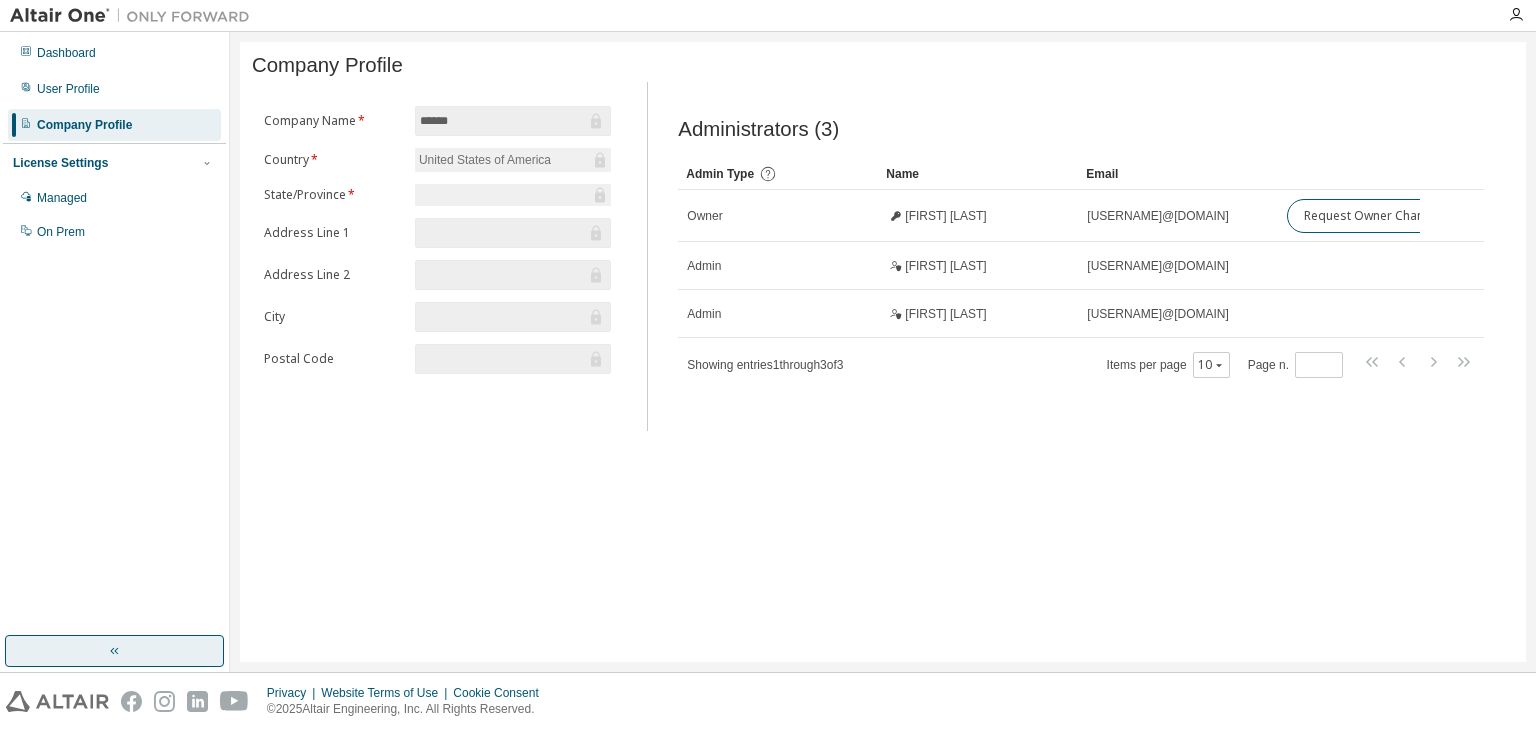 click at bounding box center [135, 16] 